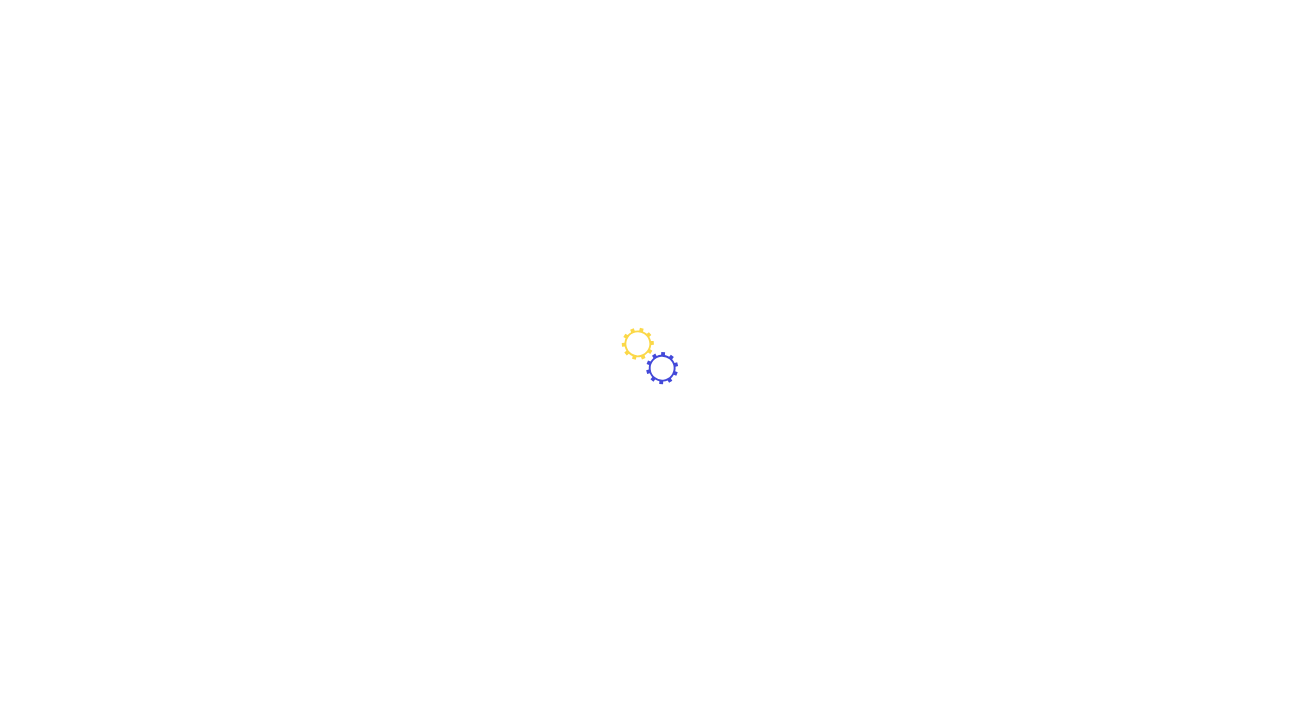 scroll, scrollTop: 0, scrollLeft: 0, axis: both 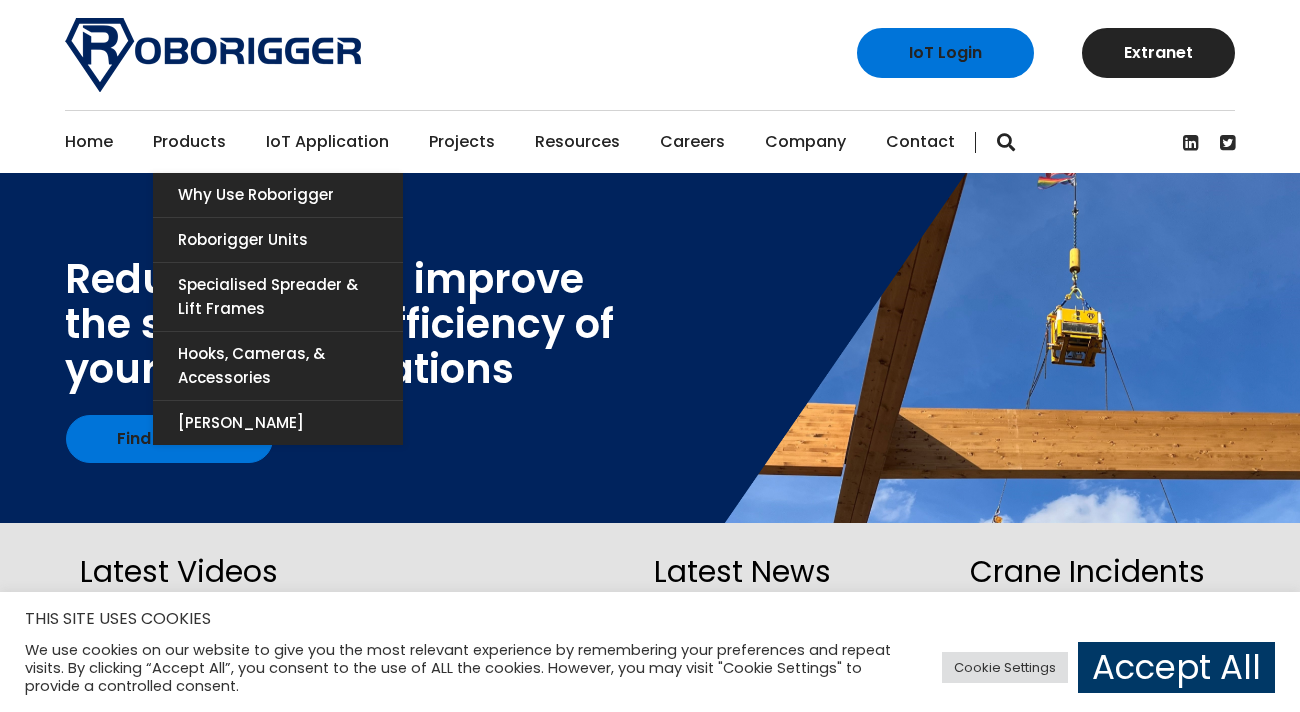 click on "Products" at bounding box center [189, 142] 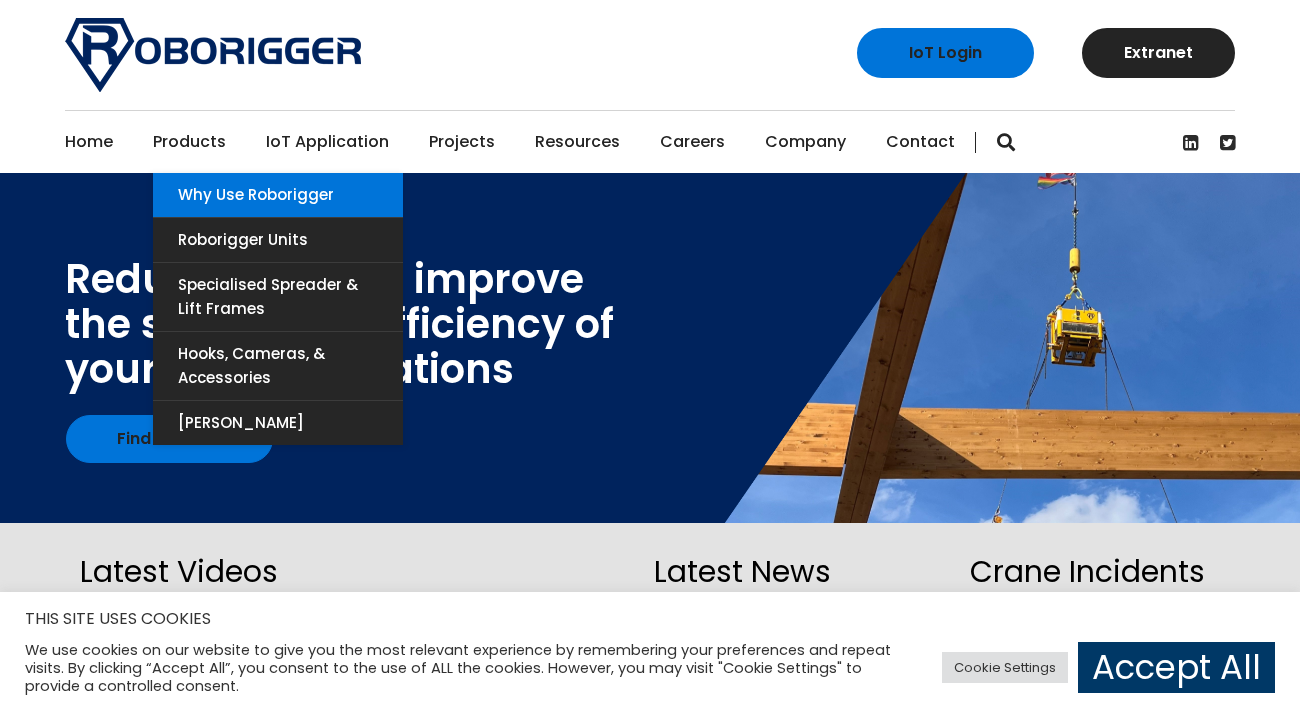 click on "Why use Roborigger" at bounding box center [278, 195] 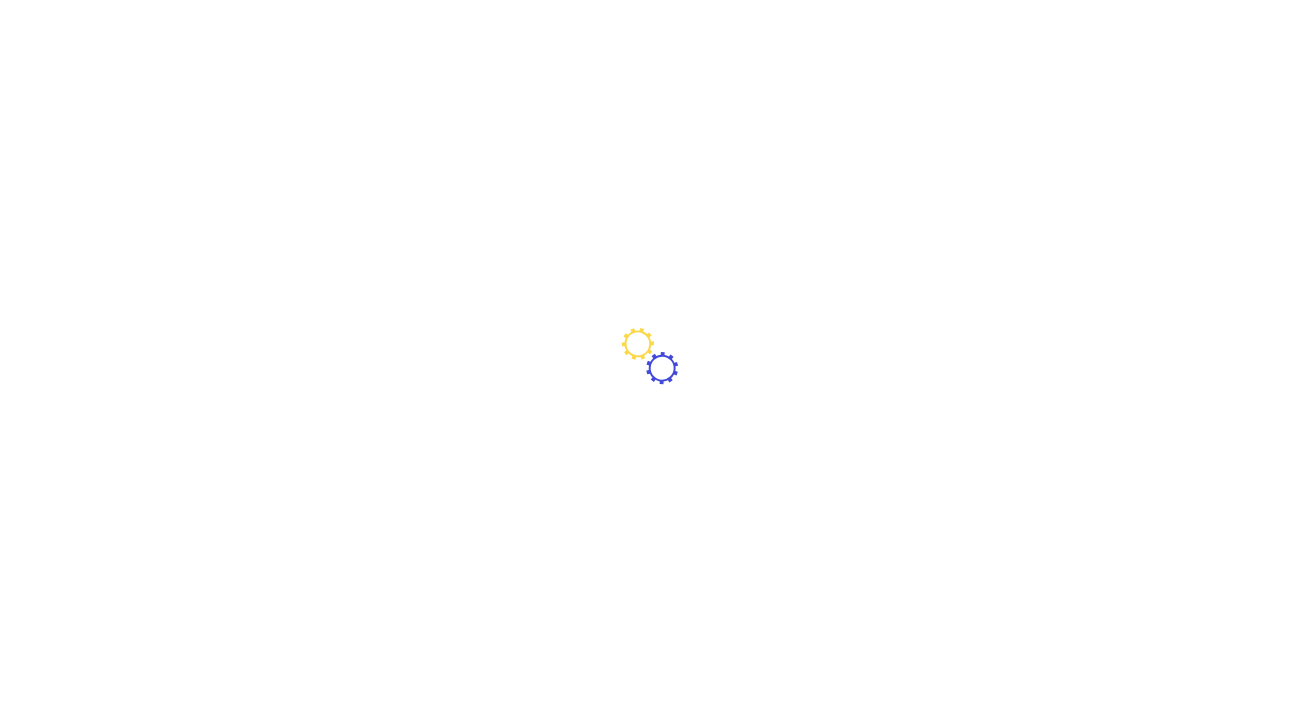 scroll, scrollTop: 0, scrollLeft: 0, axis: both 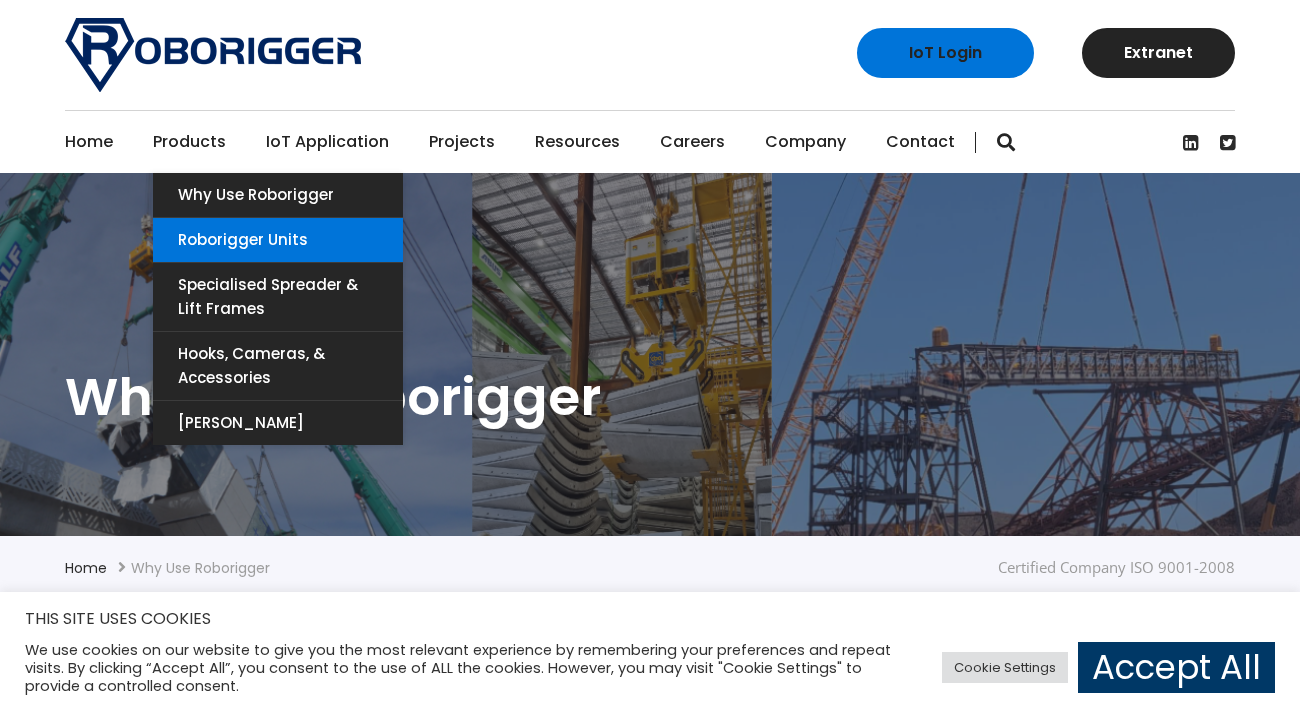 click on "Roborigger Units" at bounding box center (278, 240) 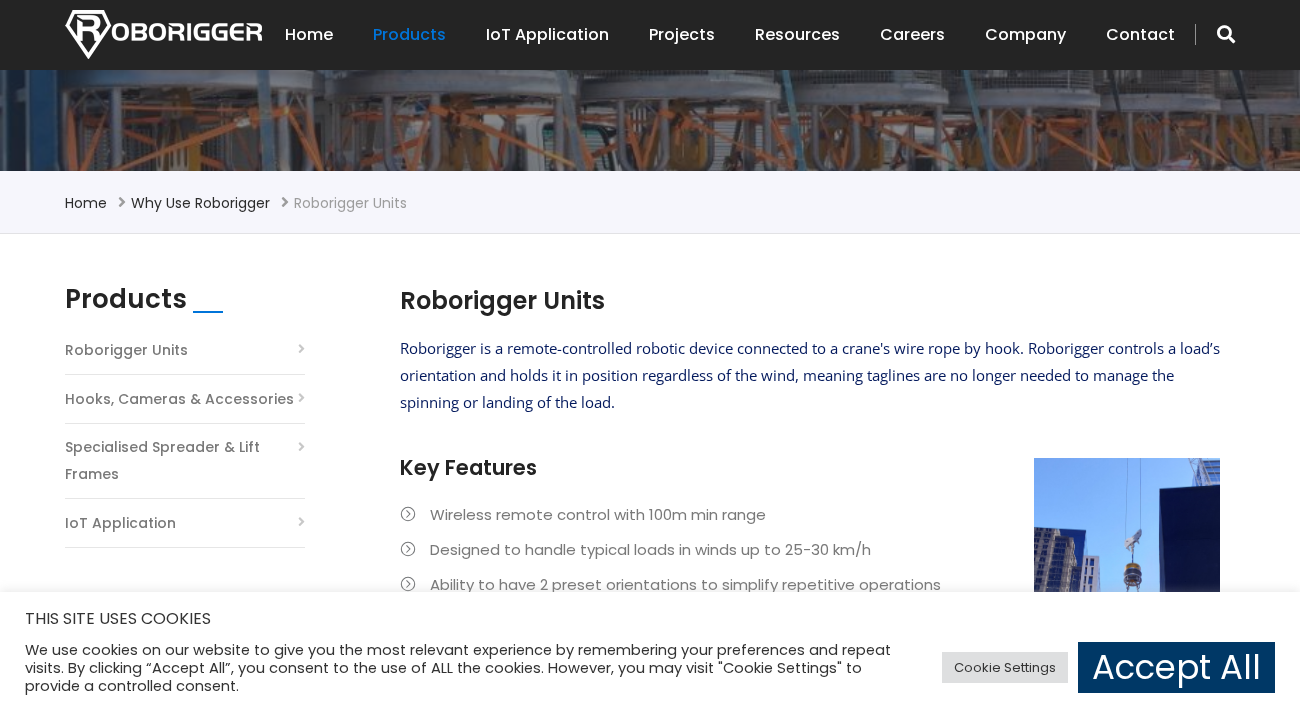scroll, scrollTop: 400, scrollLeft: 0, axis: vertical 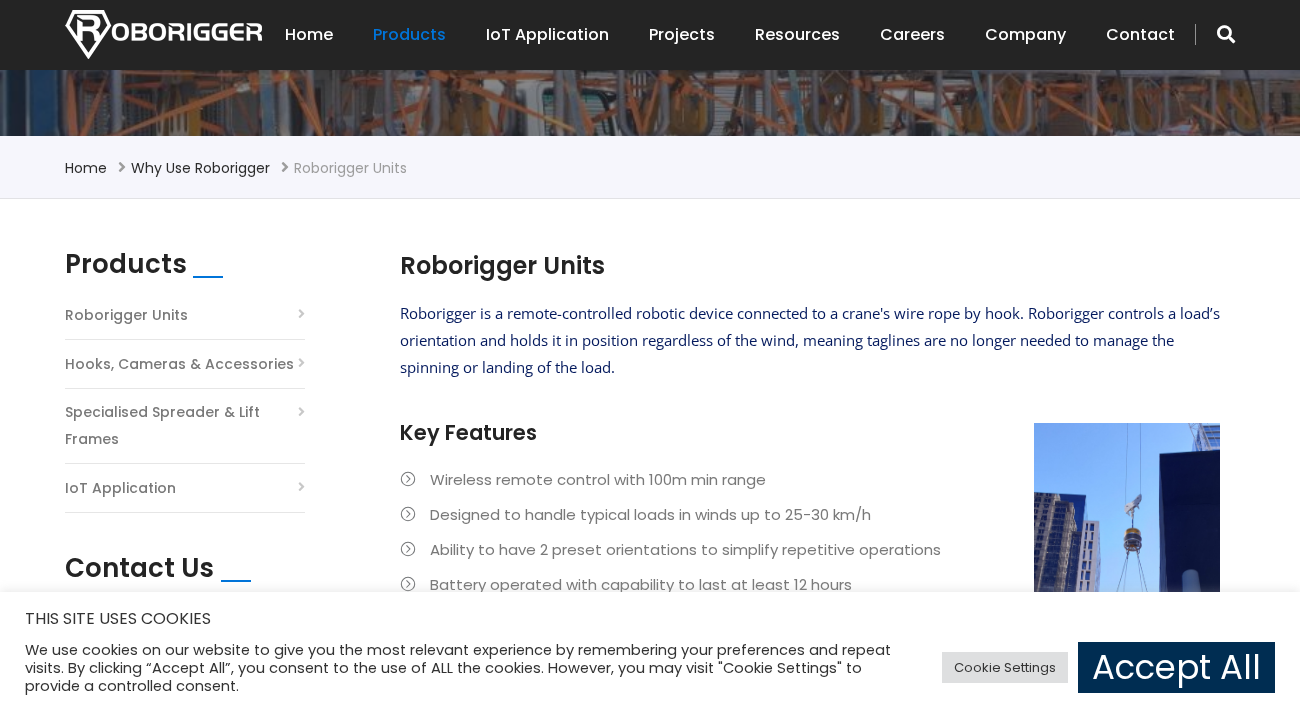 click on "Accept All" at bounding box center [1176, 667] 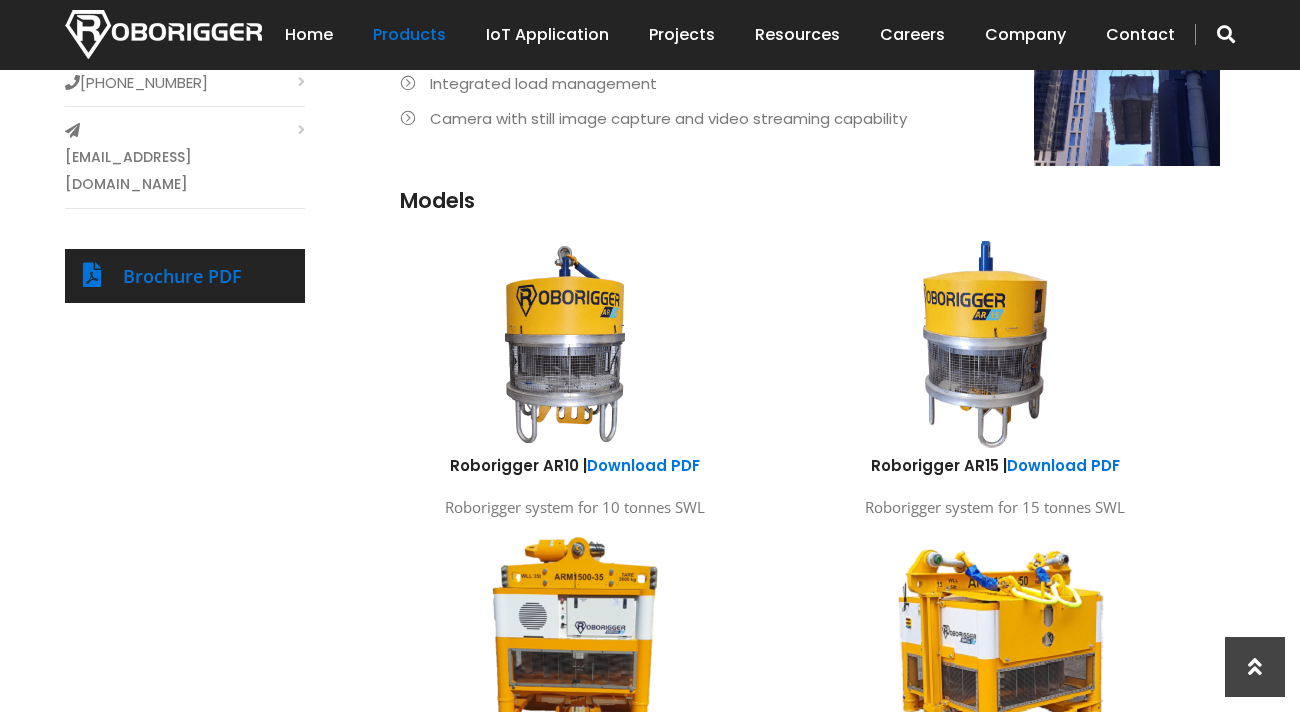 scroll, scrollTop: 1000, scrollLeft: 0, axis: vertical 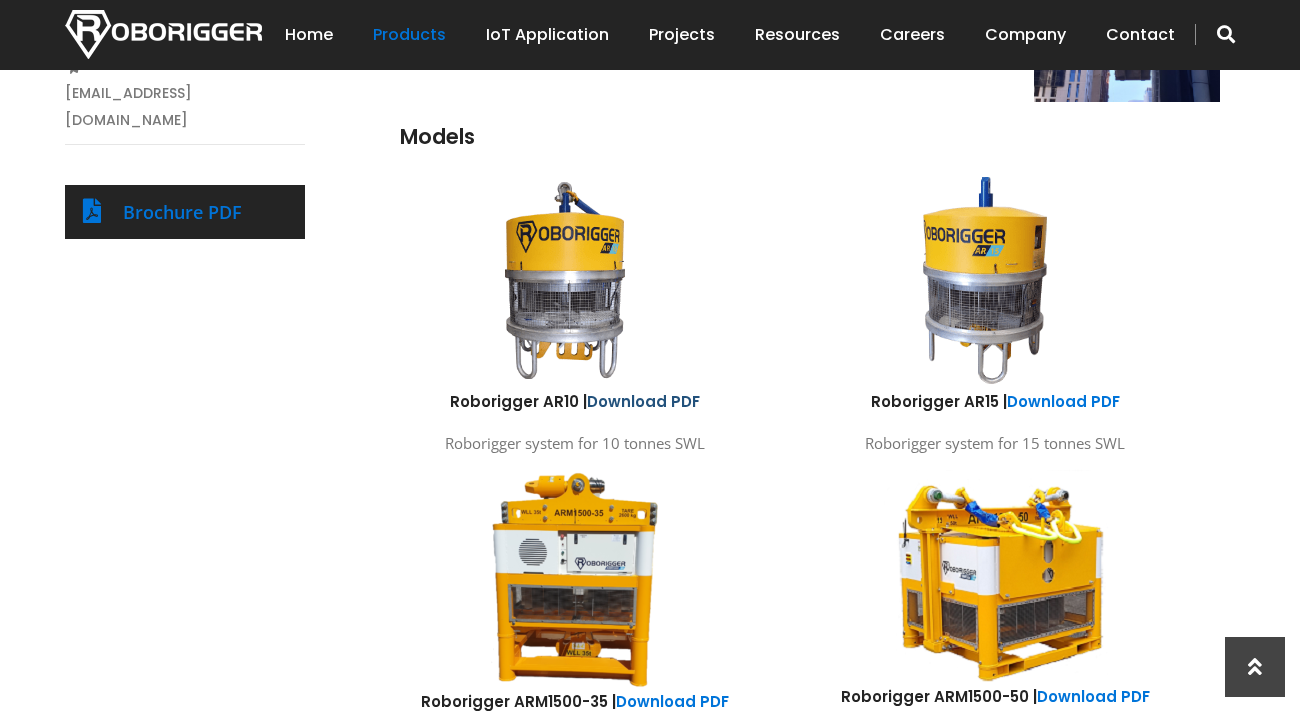 click on "Download PDF" at bounding box center (643, 401) 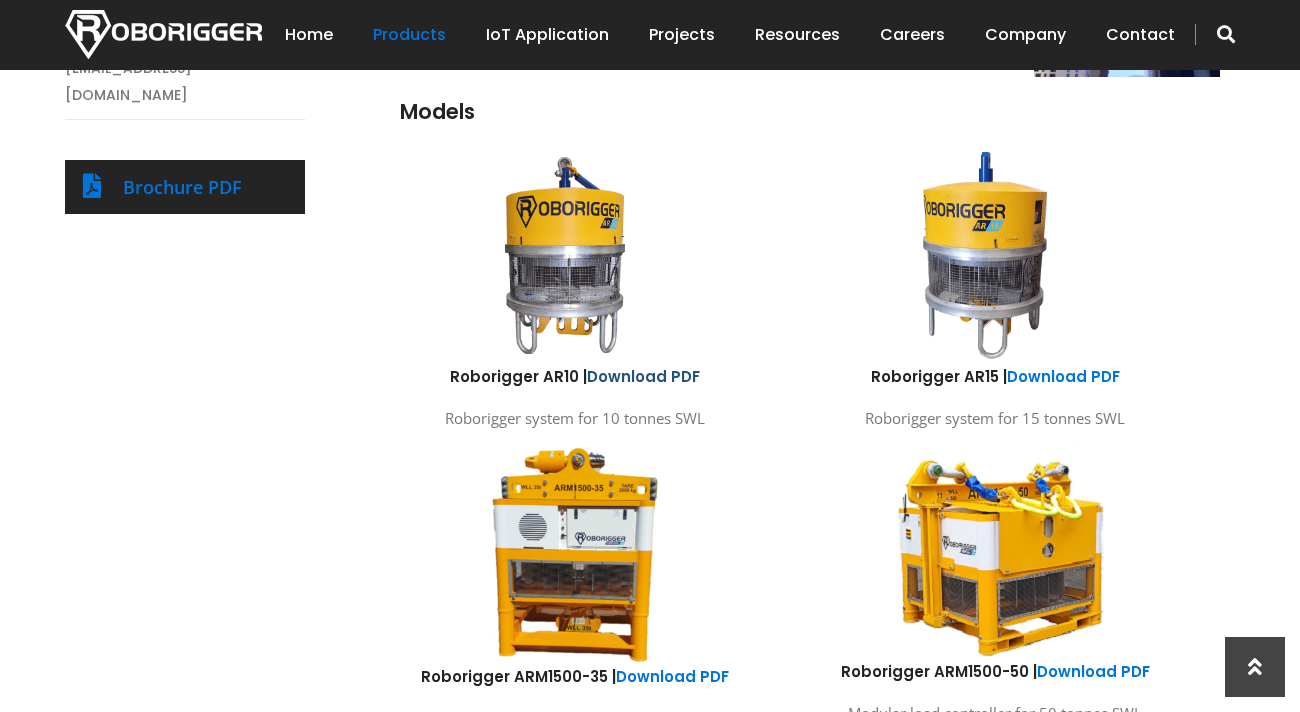 scroll, scrollTop: 1000, scrollLeft: 0, axis: vertical 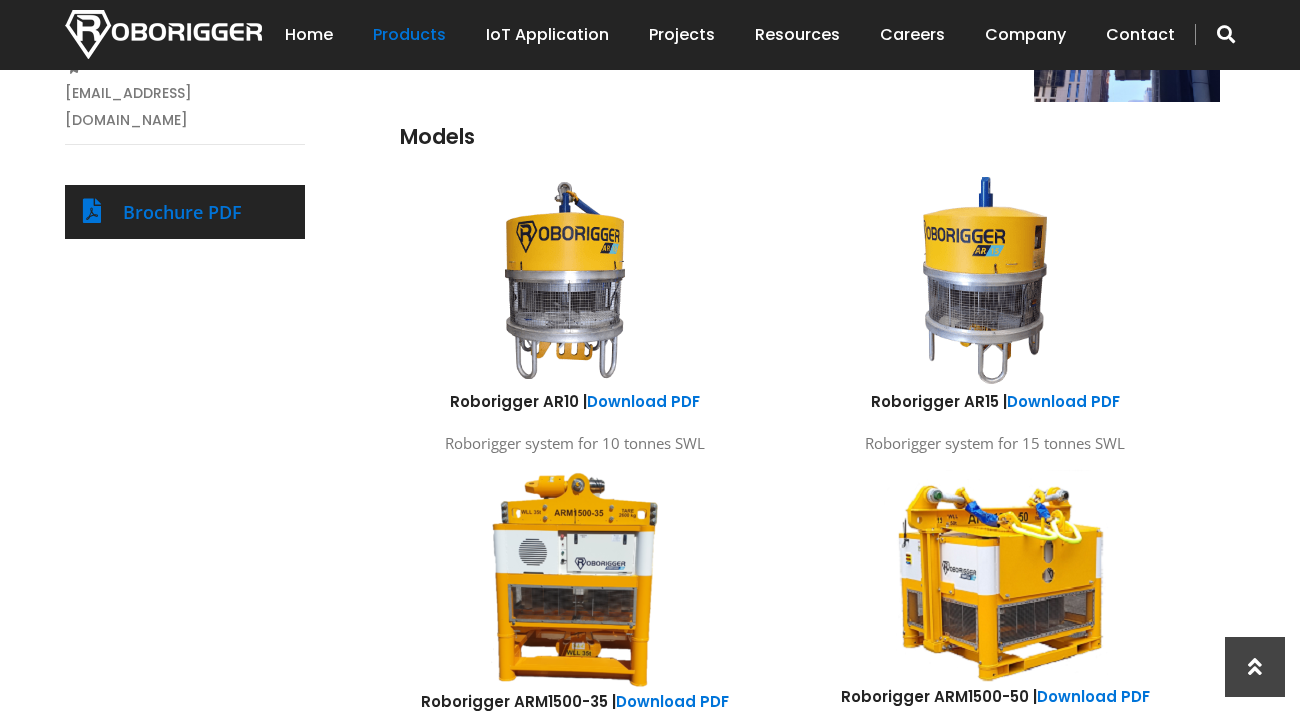 click at bounding box center [565, 280] 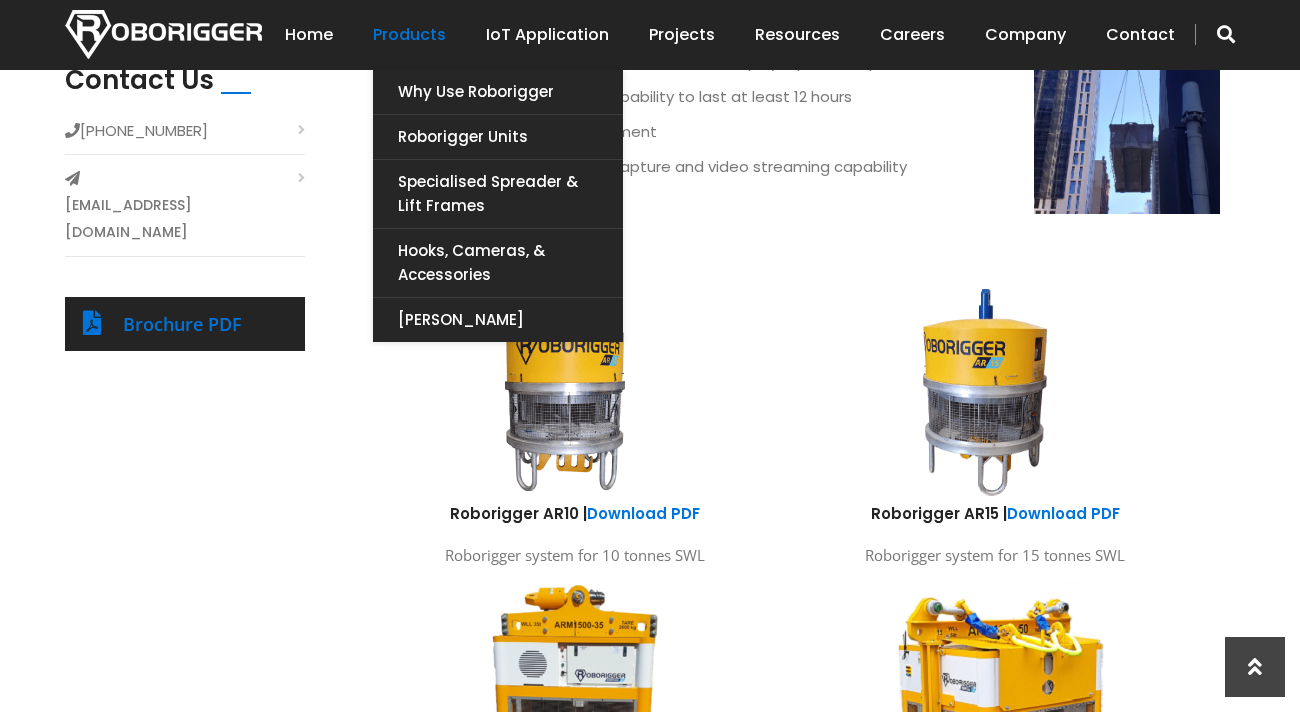 scroll, scrollTop: 700, scrollLeft: 0, axis: vertical 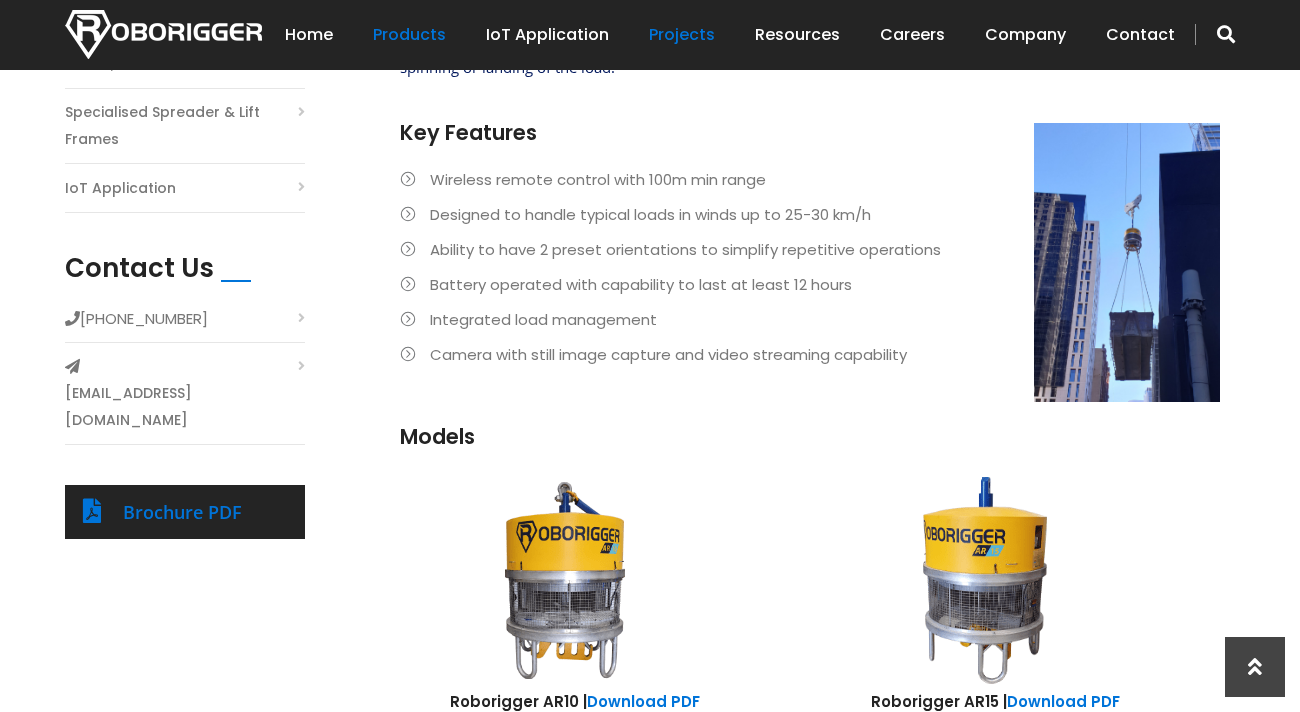click on "Projects" at bounding box center [682, 35] 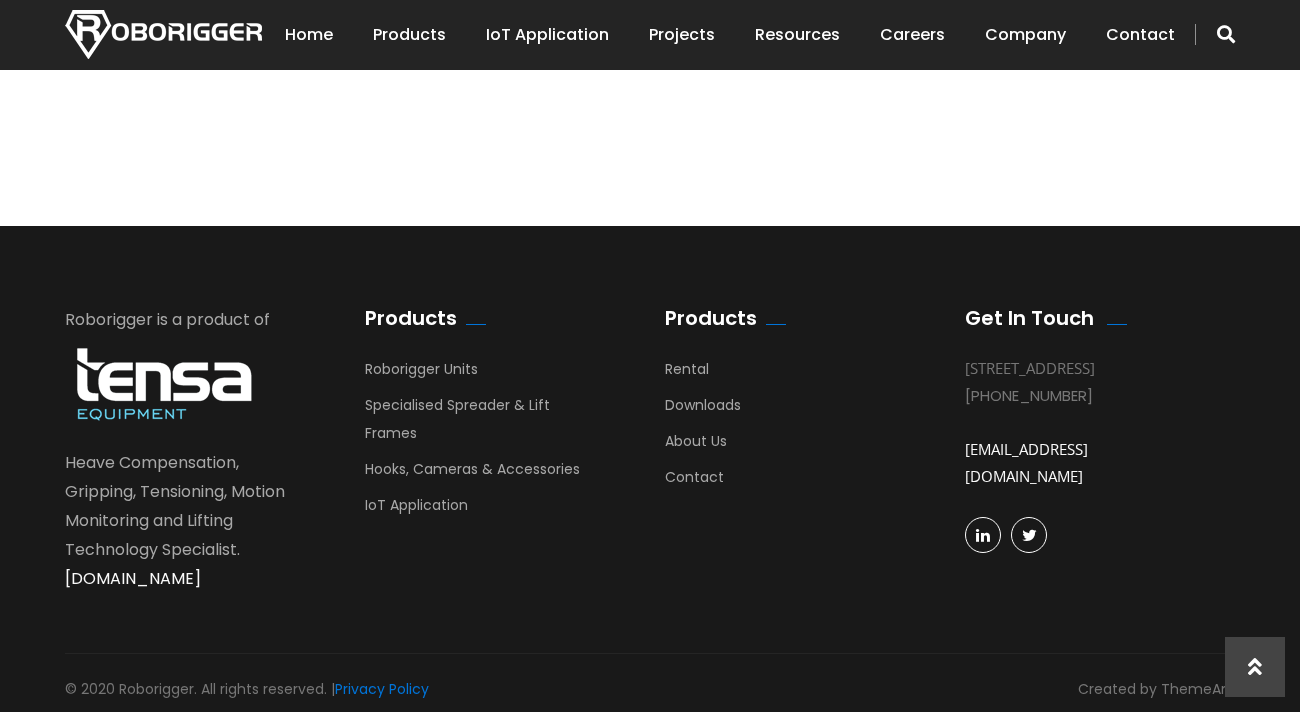 scroll, scrollTop: 5000, scrollLeft: 0, axis: vertical 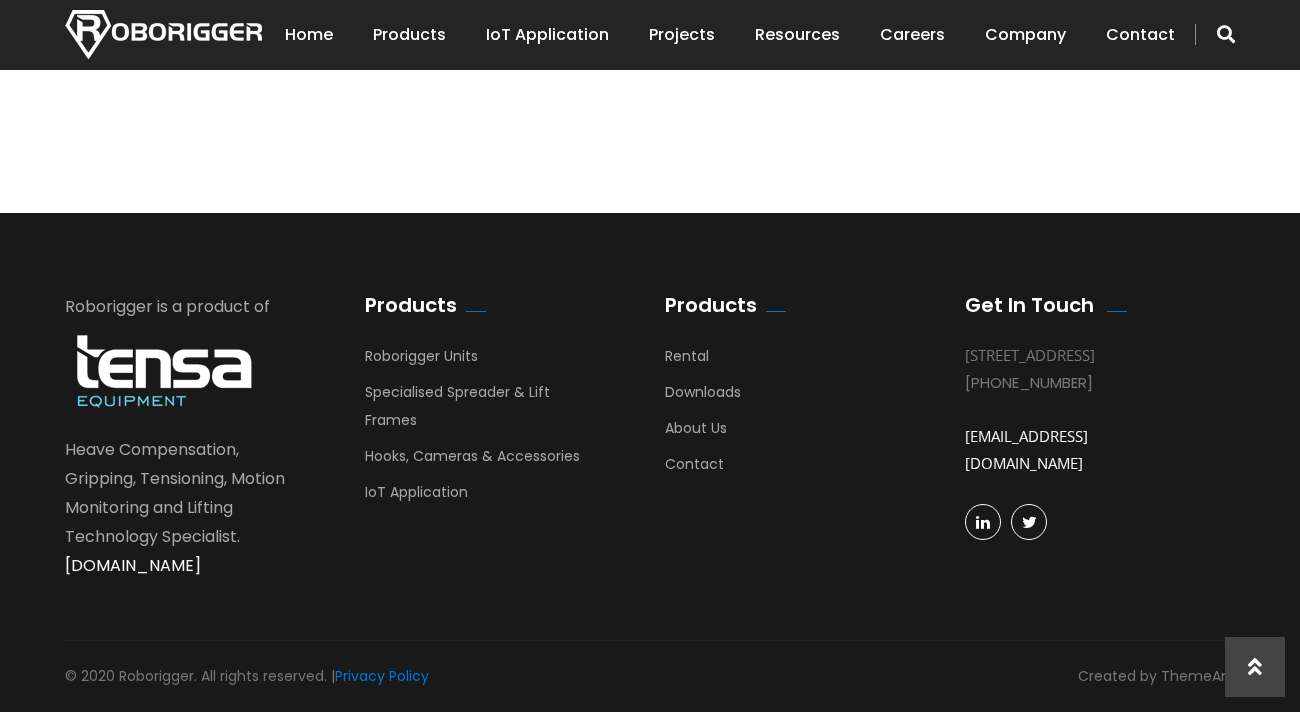 click at bounding box center (620, -133) 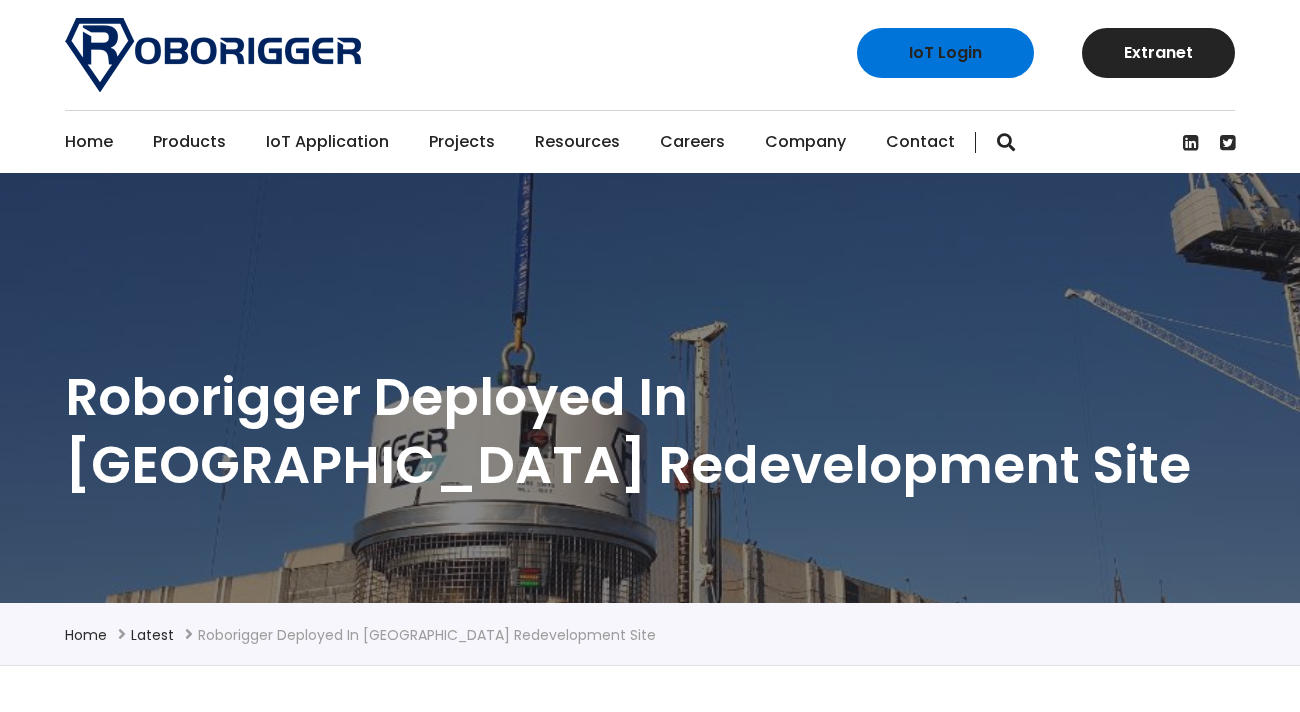 scroll, scrollTop: 600, scrollLeft: 0, axis: vertical 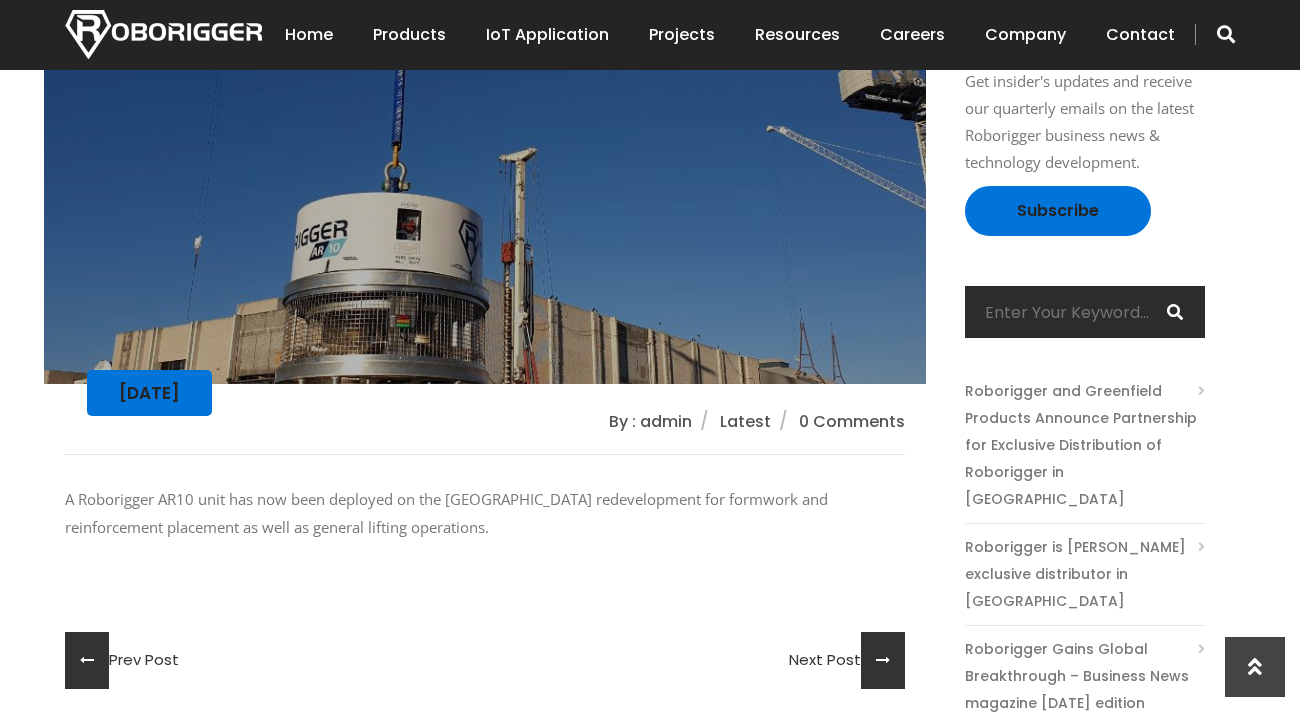 click at bounding box center (485, 193) 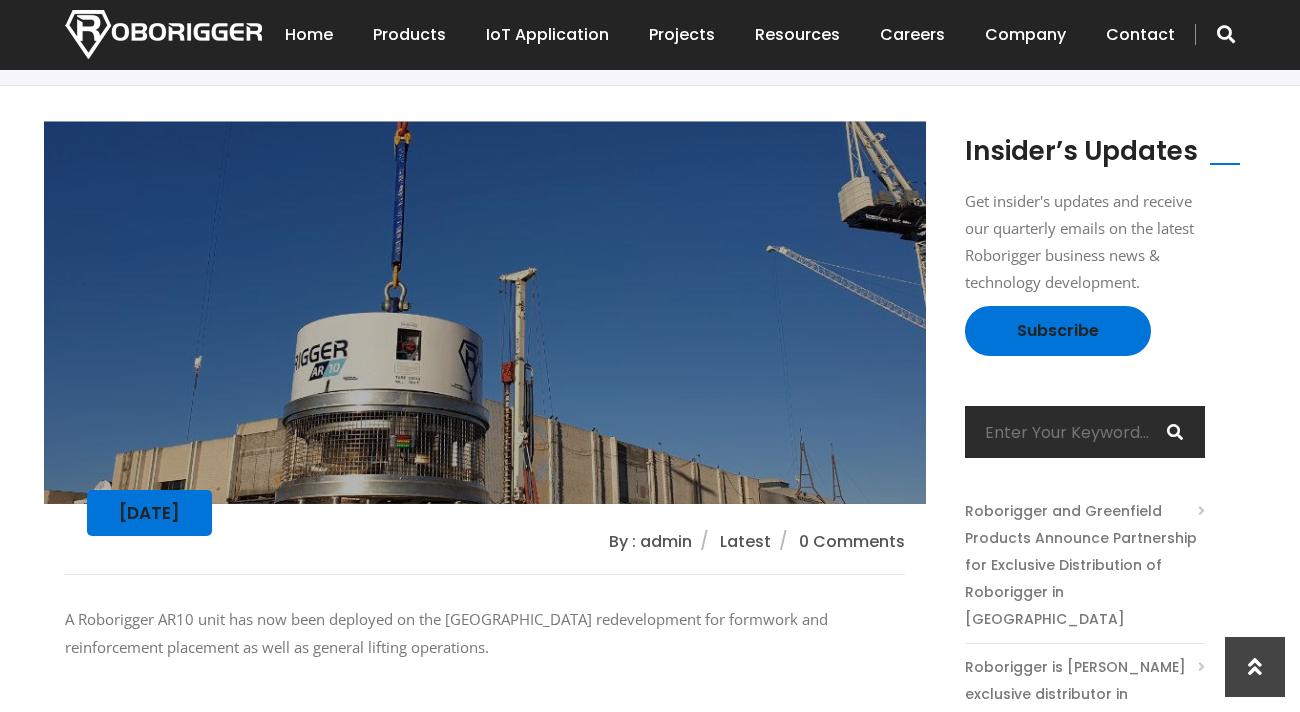 scroll, scrollTop: 500, scrollLeft: 0, axis: vertical 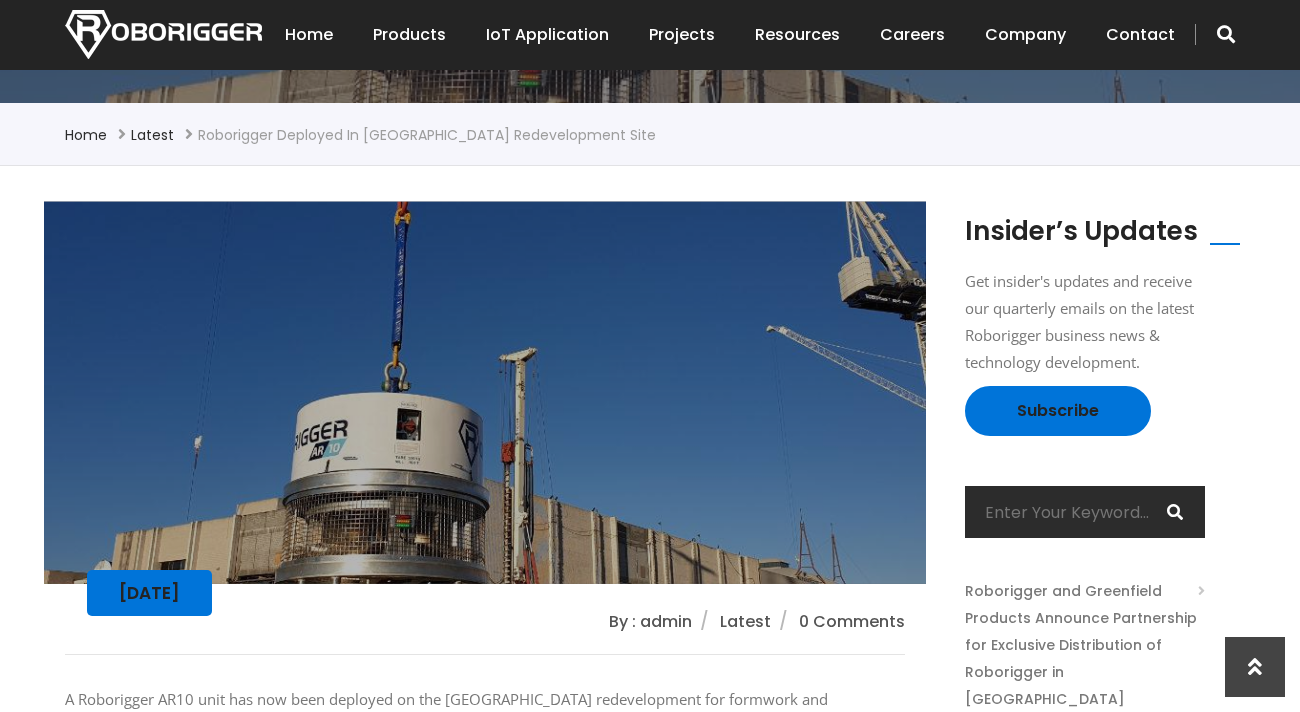 click at bounding box center [485, 393] 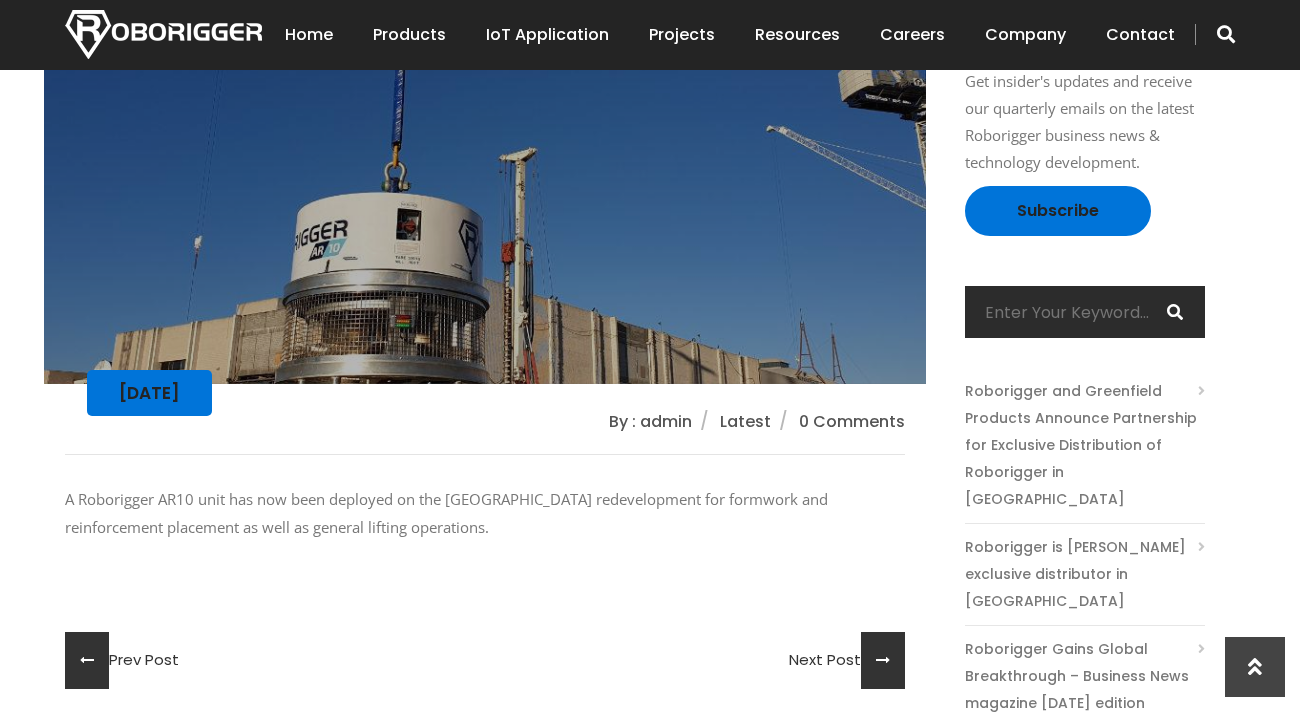 click at bounding box center (485, 193) 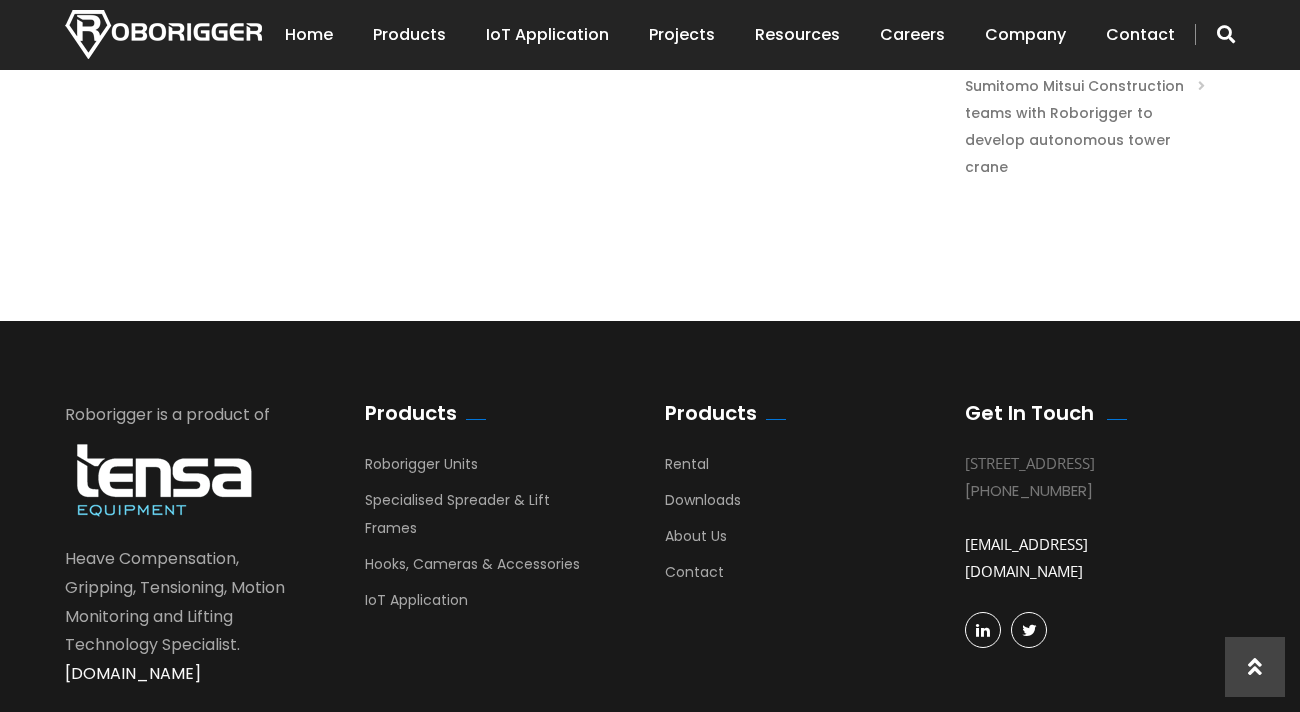 scroll, scrollTop: 748, scrollLeft: 0, axis: vertical 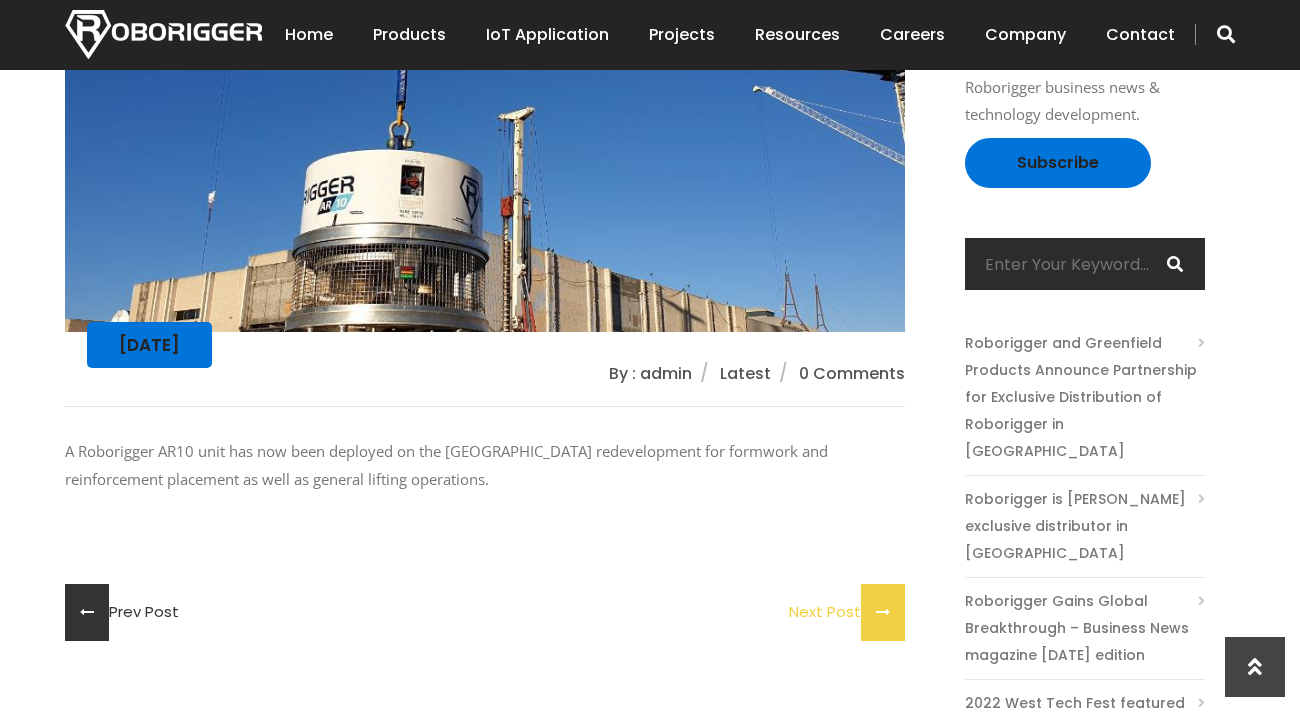 click at bounding box center [883, 612] 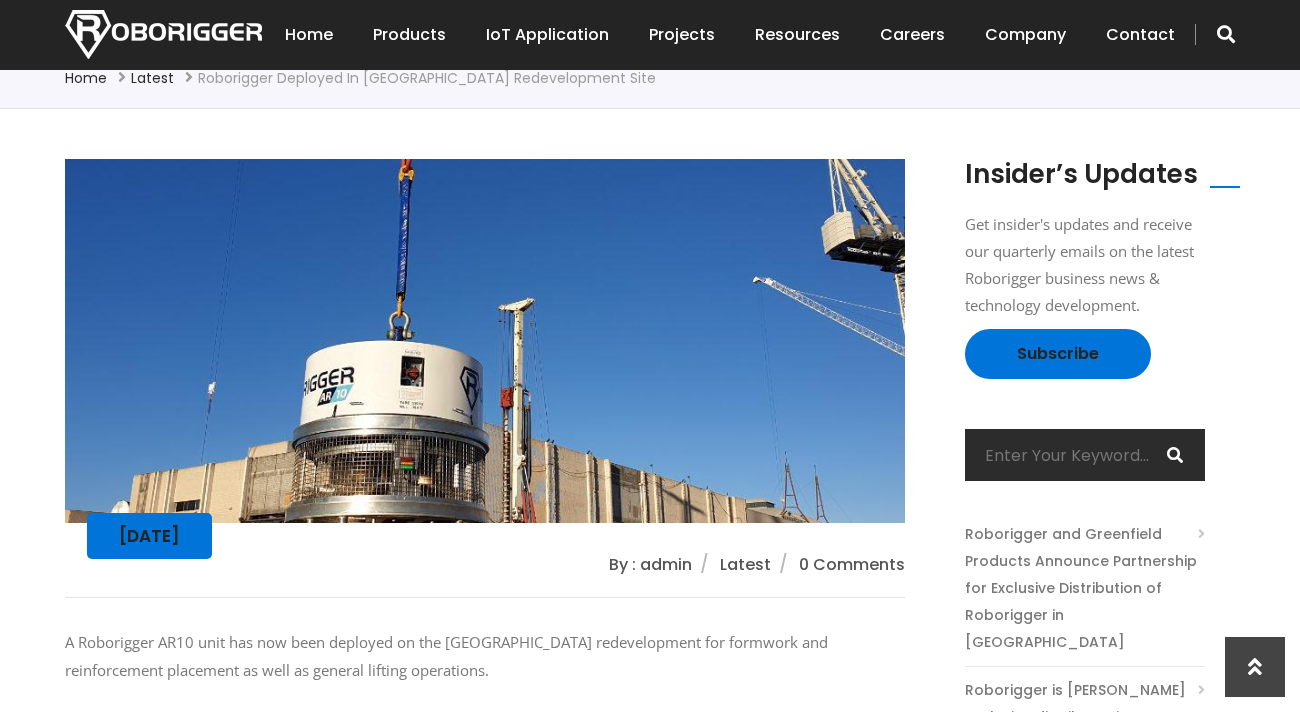 scroll, scrollTop: 248, scrollLeft: 0, axis: vertical 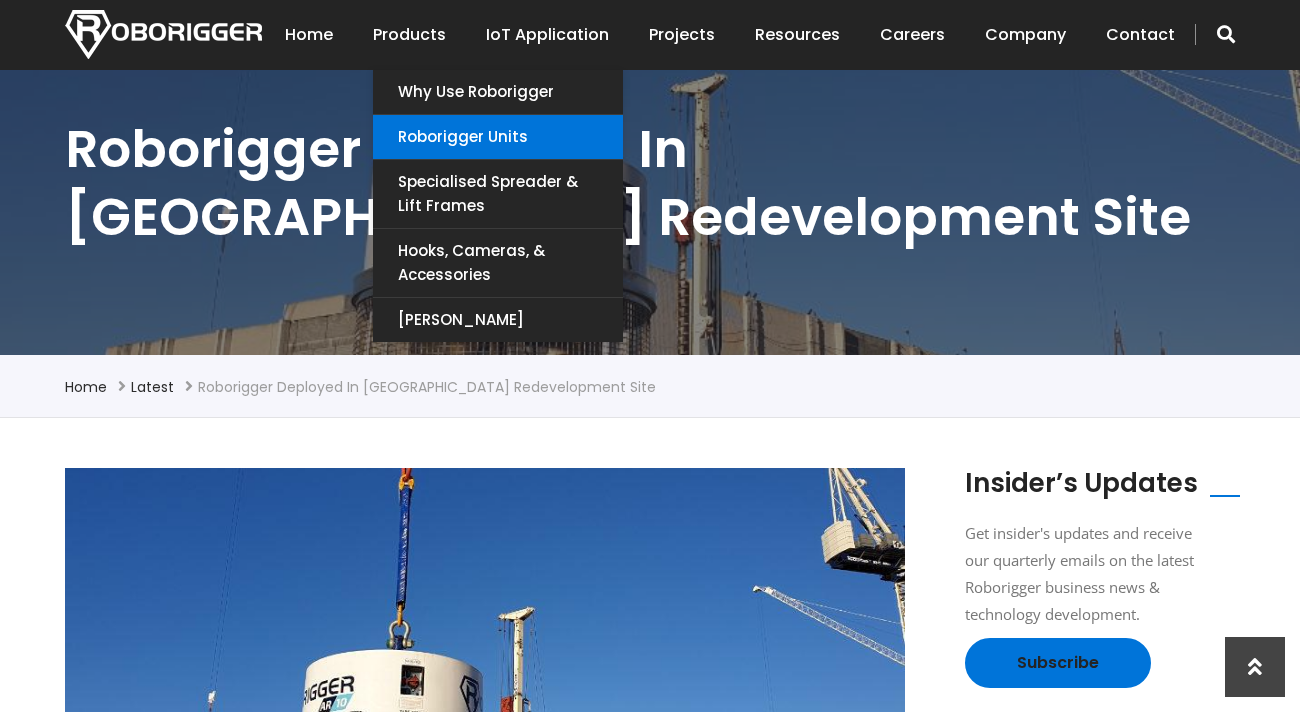 click on "Roborigger Units" at bounding box center (498, 137) 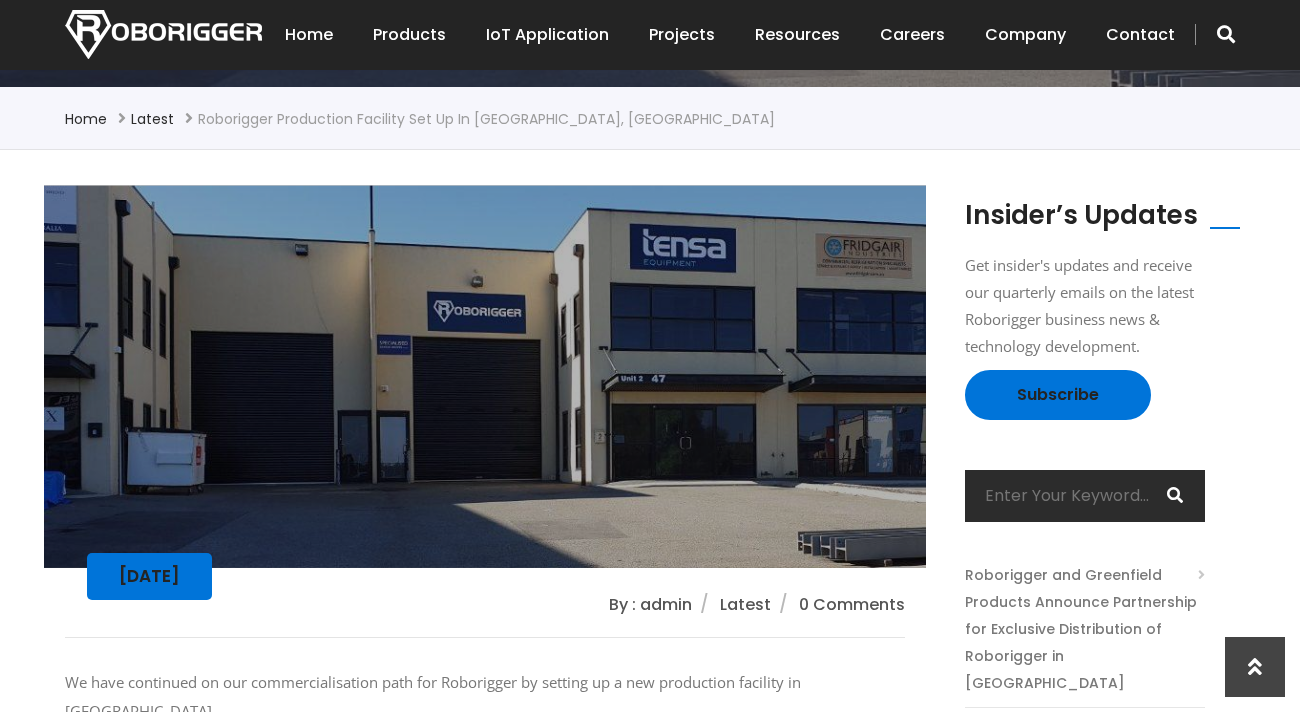 scroll, scrollTop: 300, scrollLeft: 0, axis: vertical 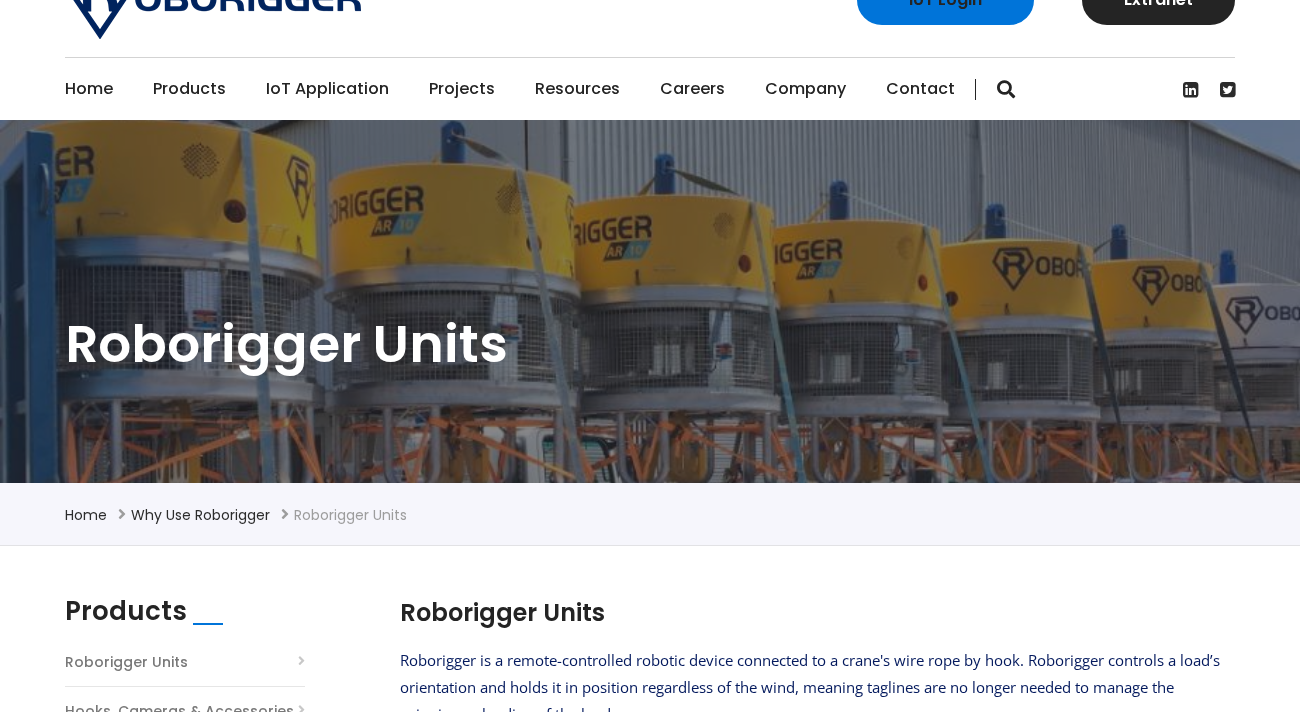 click on "Projects" at bounding box center [462, 89] 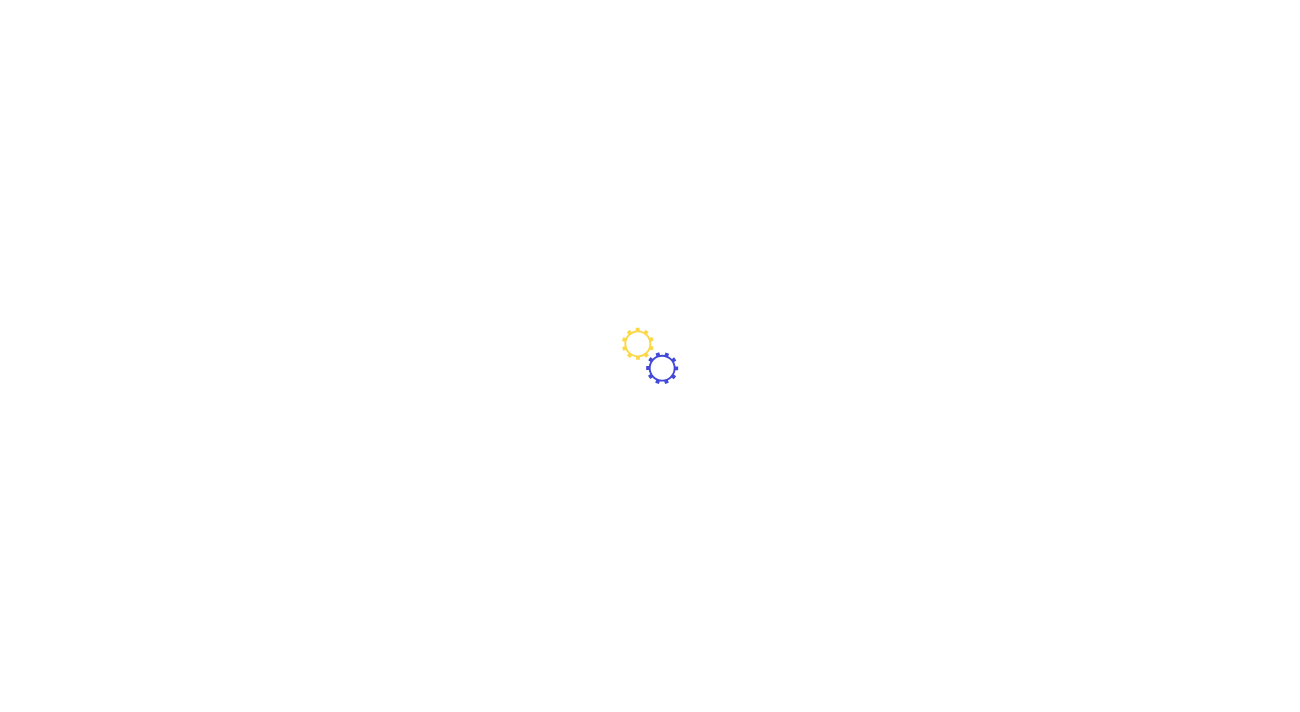 scroll, scrollTop: 0, scrollLeft: 0, axis: both 